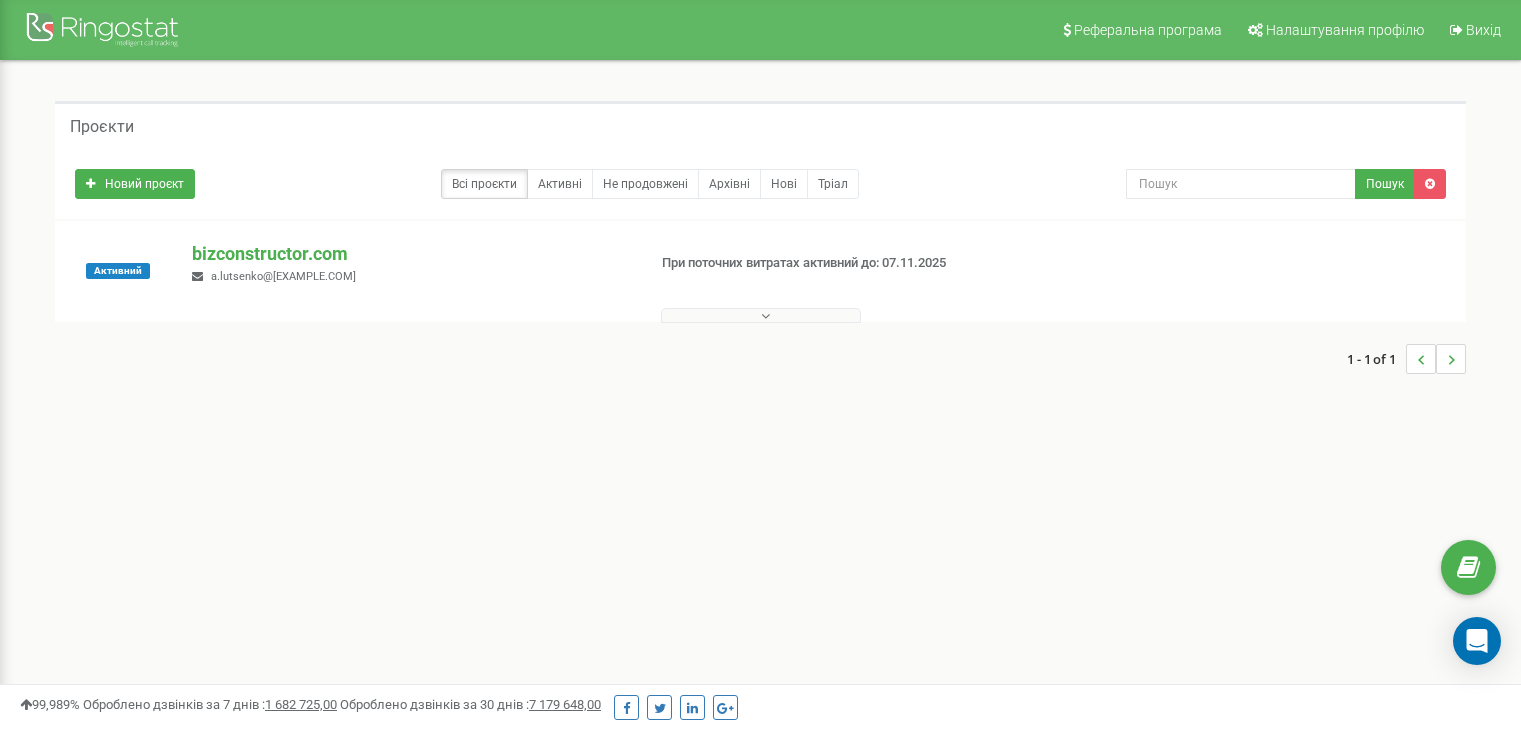 scroll, scrollTop: 0, scrollLeft: 0, axis: both 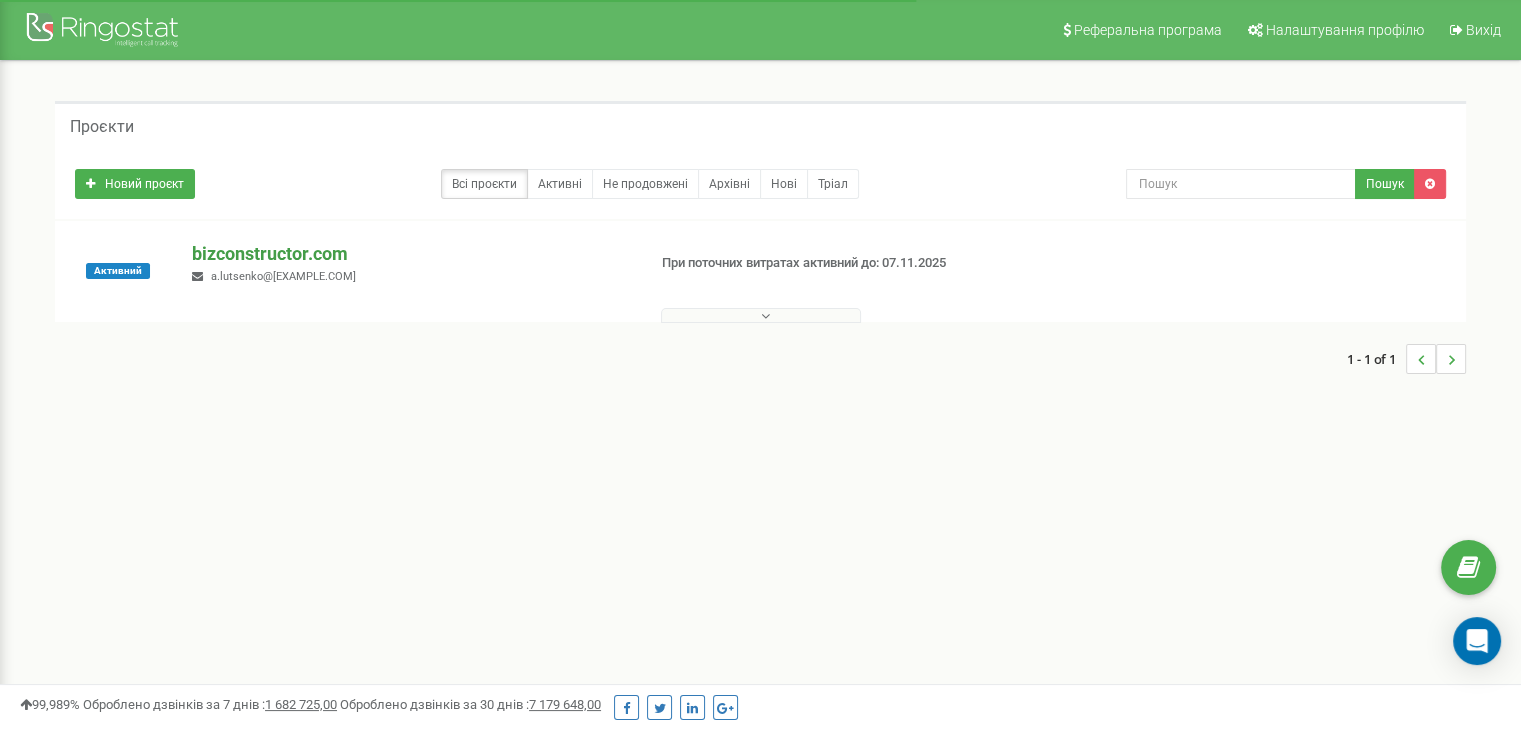 click on "bizconstructor.com" at bounding box center (410, 254) 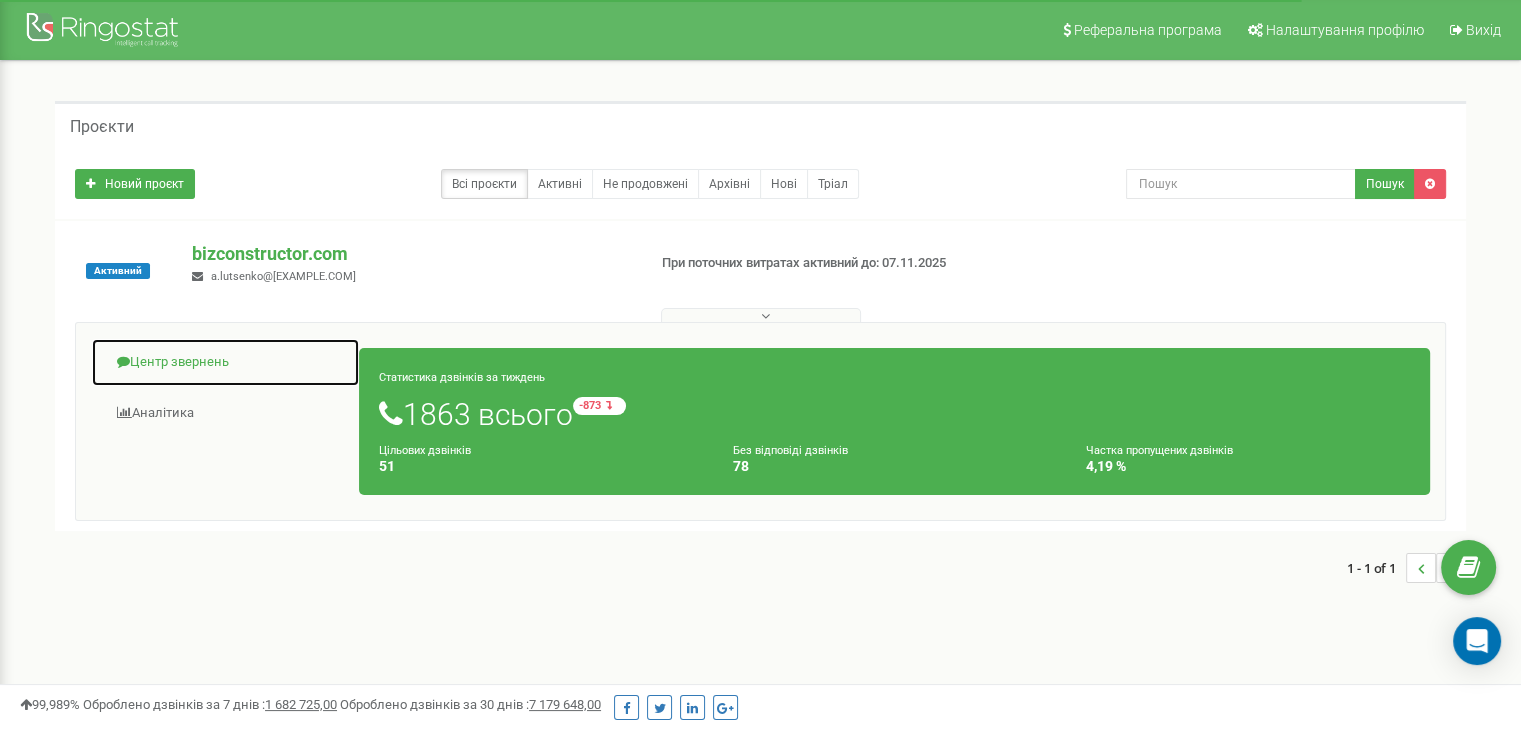 click on "Центр звернень" at bounding box center (225, 362) 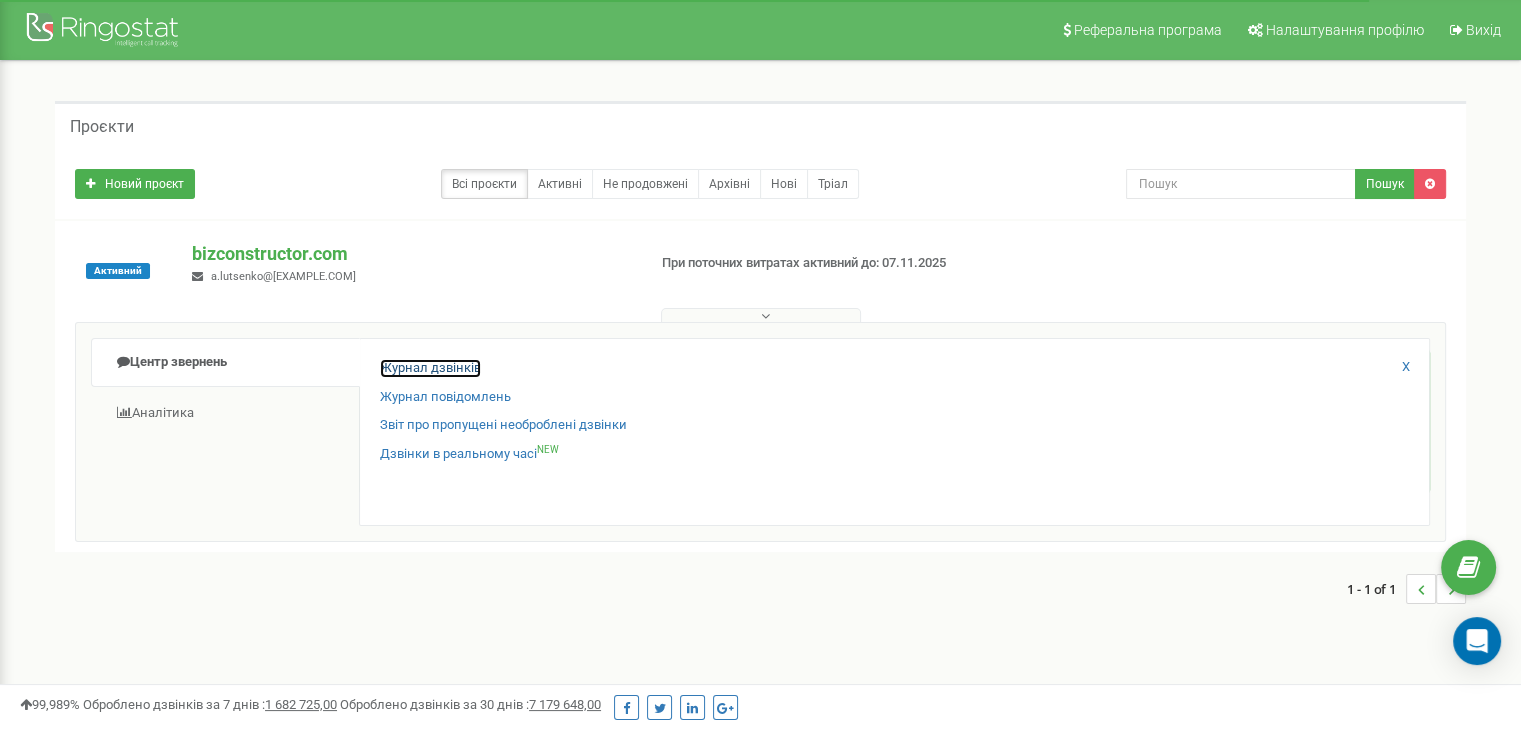 click on "Журнал дзвінків" at bounding box center [430, 368] 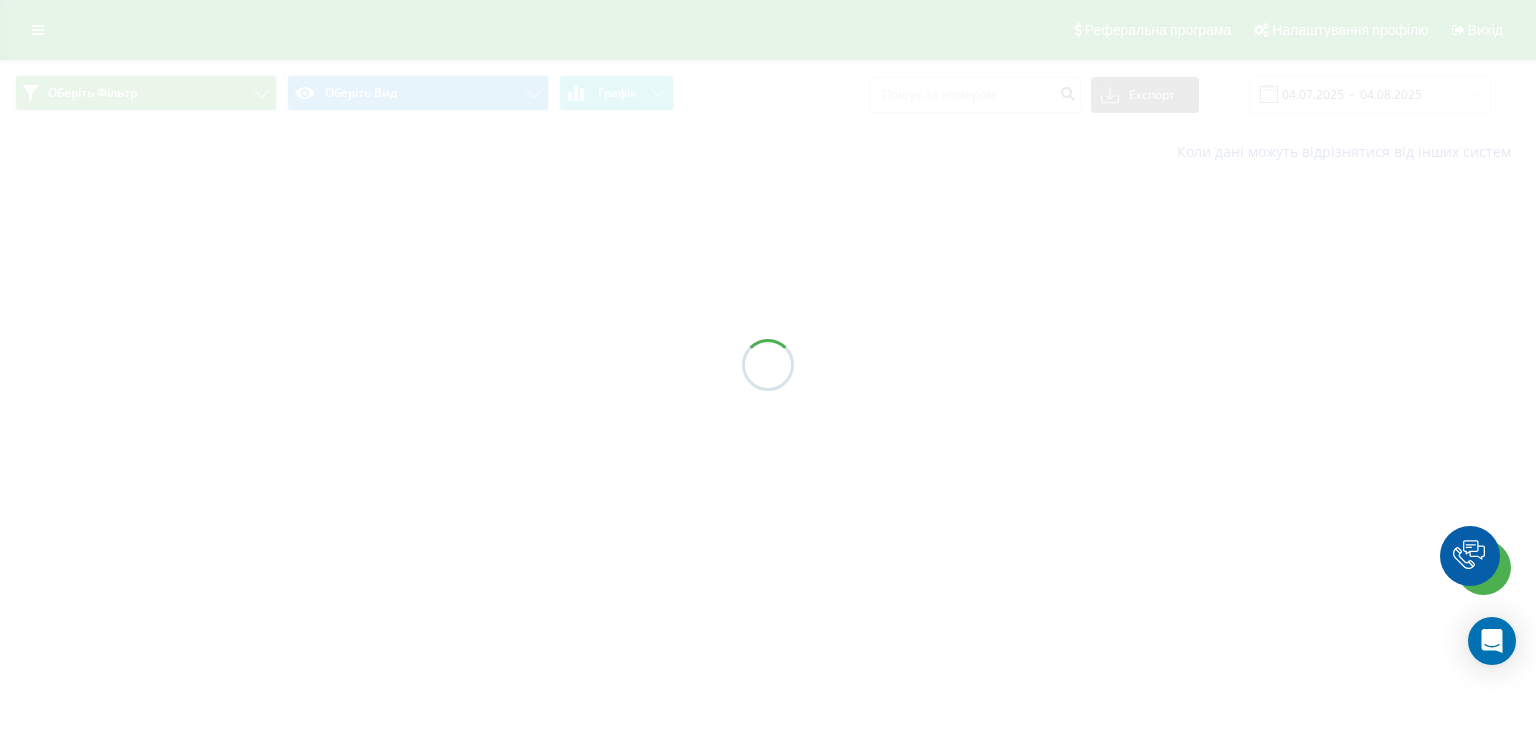 scroll, scrollTop: 0, scrollLeft: 0, axis: both 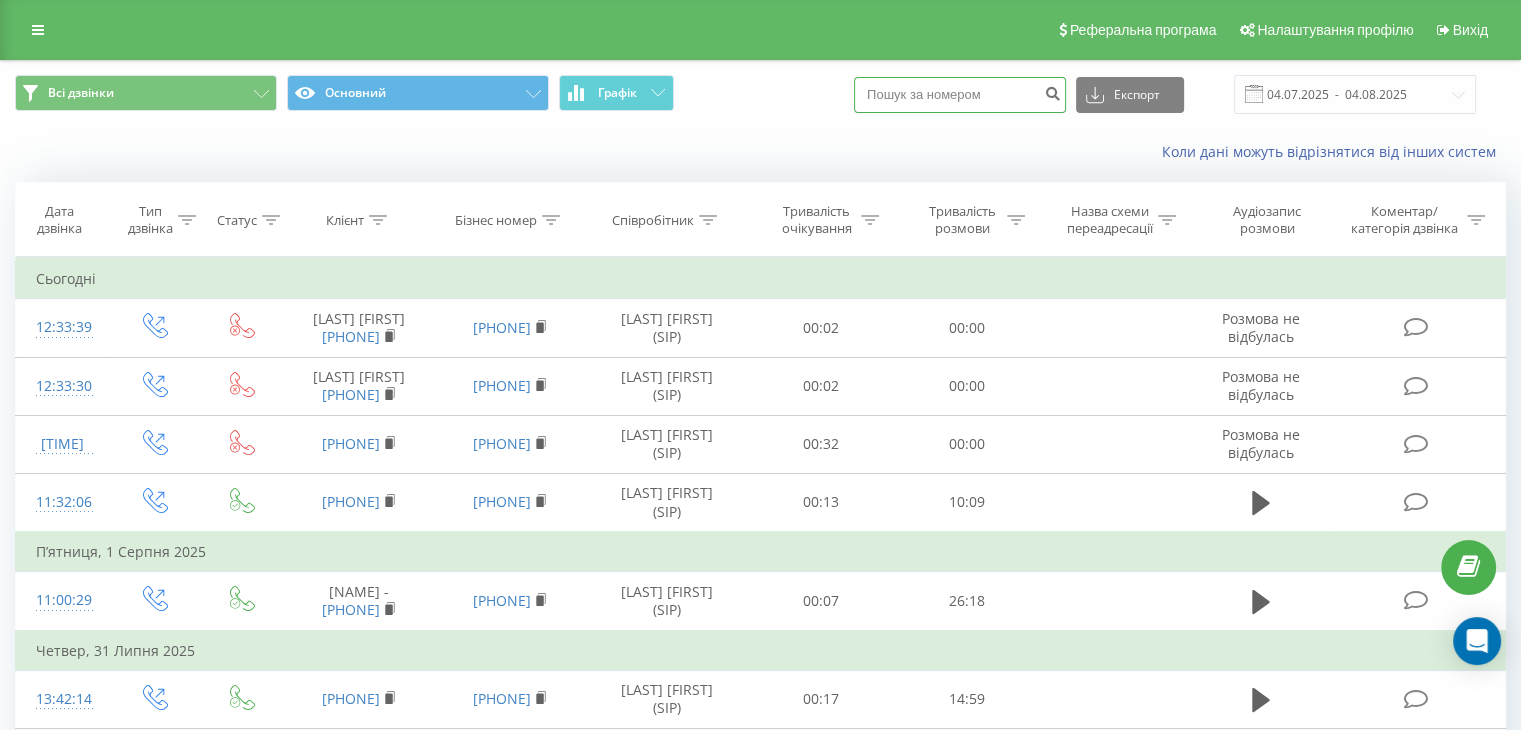 click at bounding box center (960, 95) 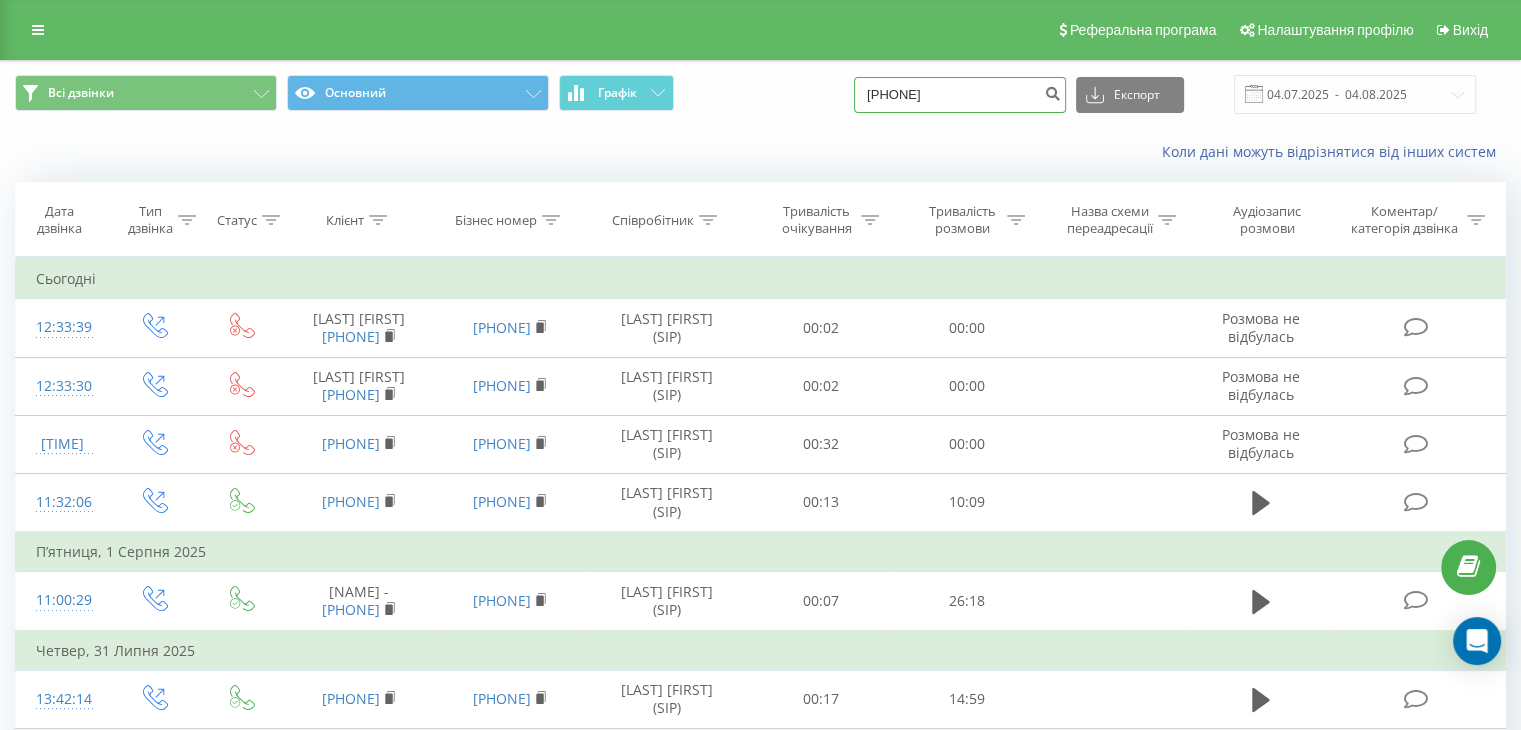 click on "+093-065-3166" at bounding box center (960, 95) 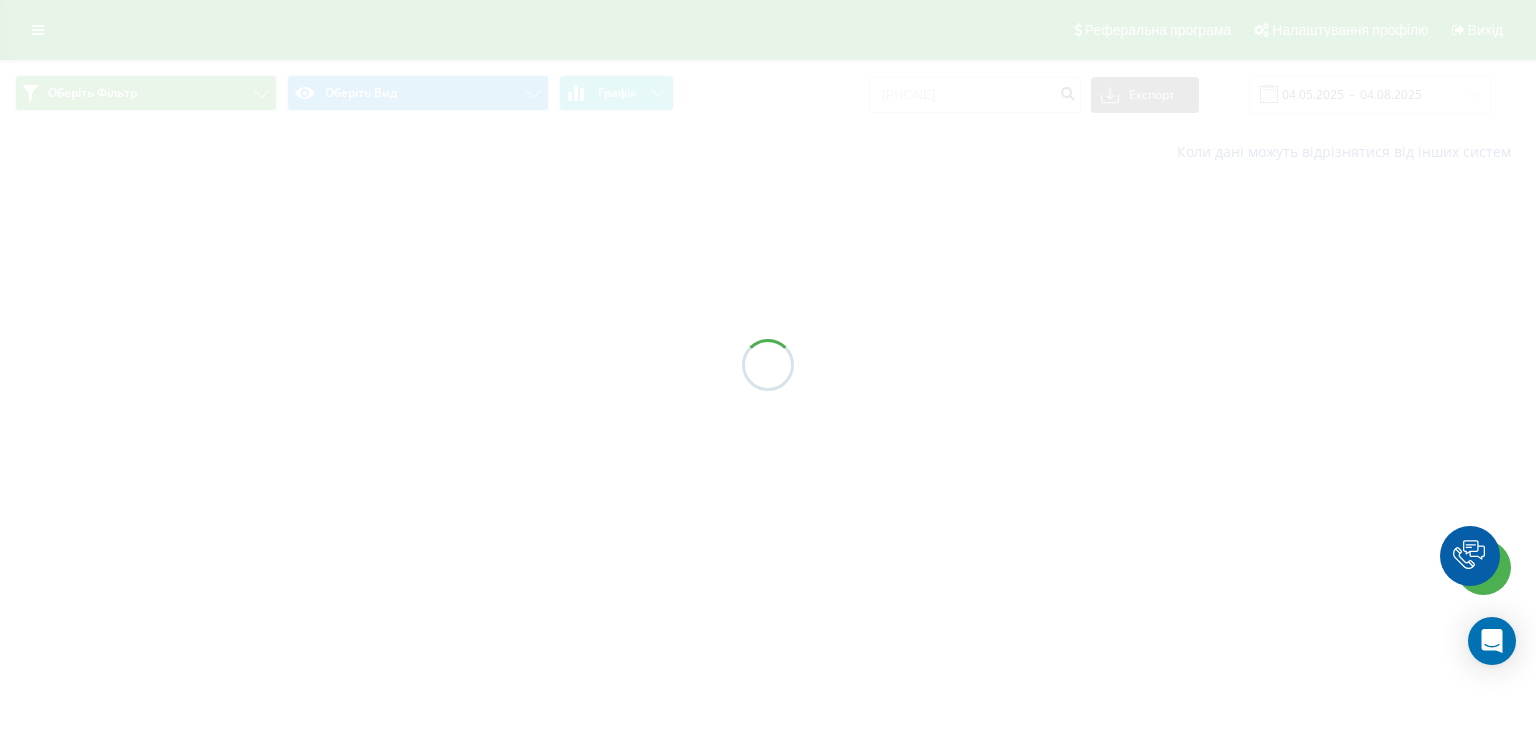 scroll, scrollTop: 0, scrollLeft: 0, axis: both 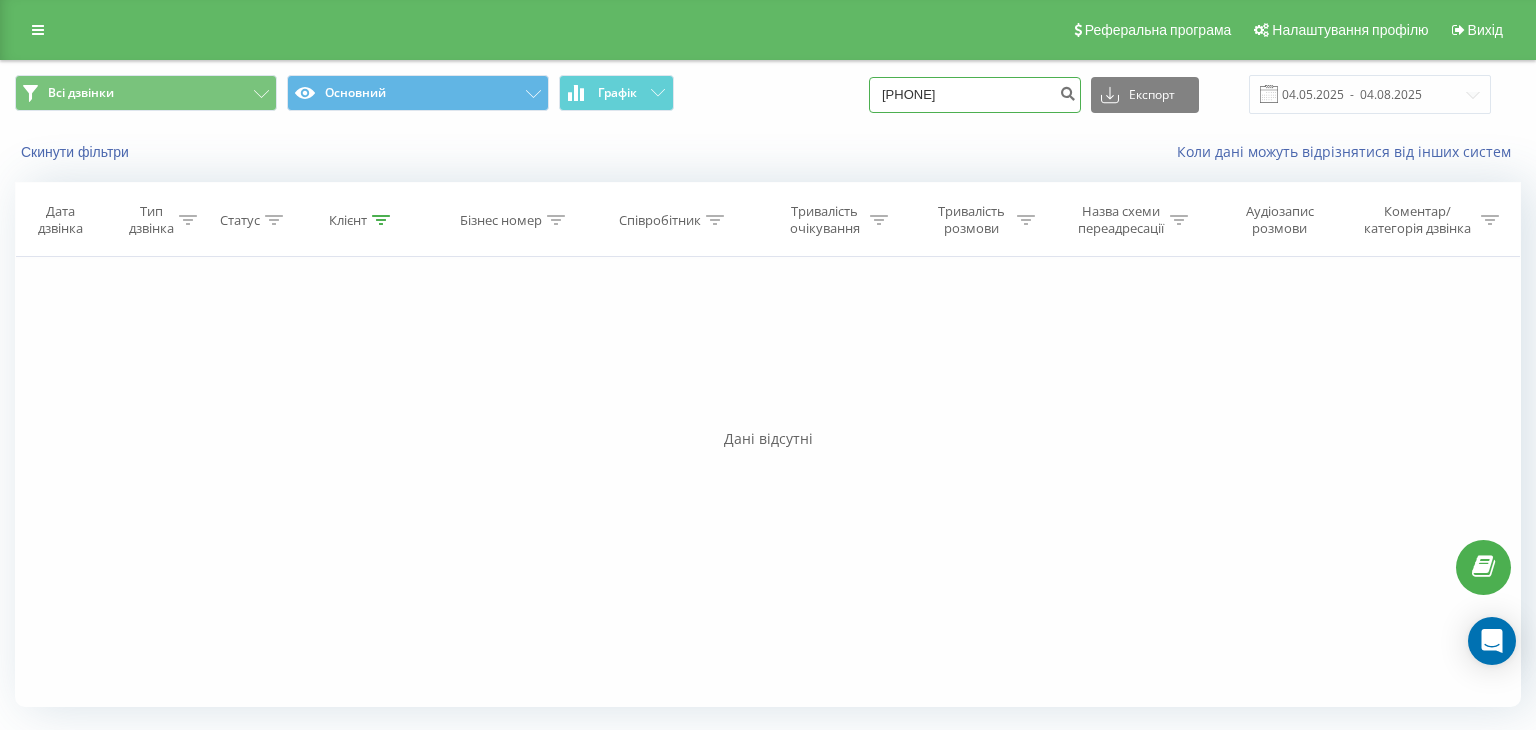 click on "[PHONE]" at bounding box center [975, 95] 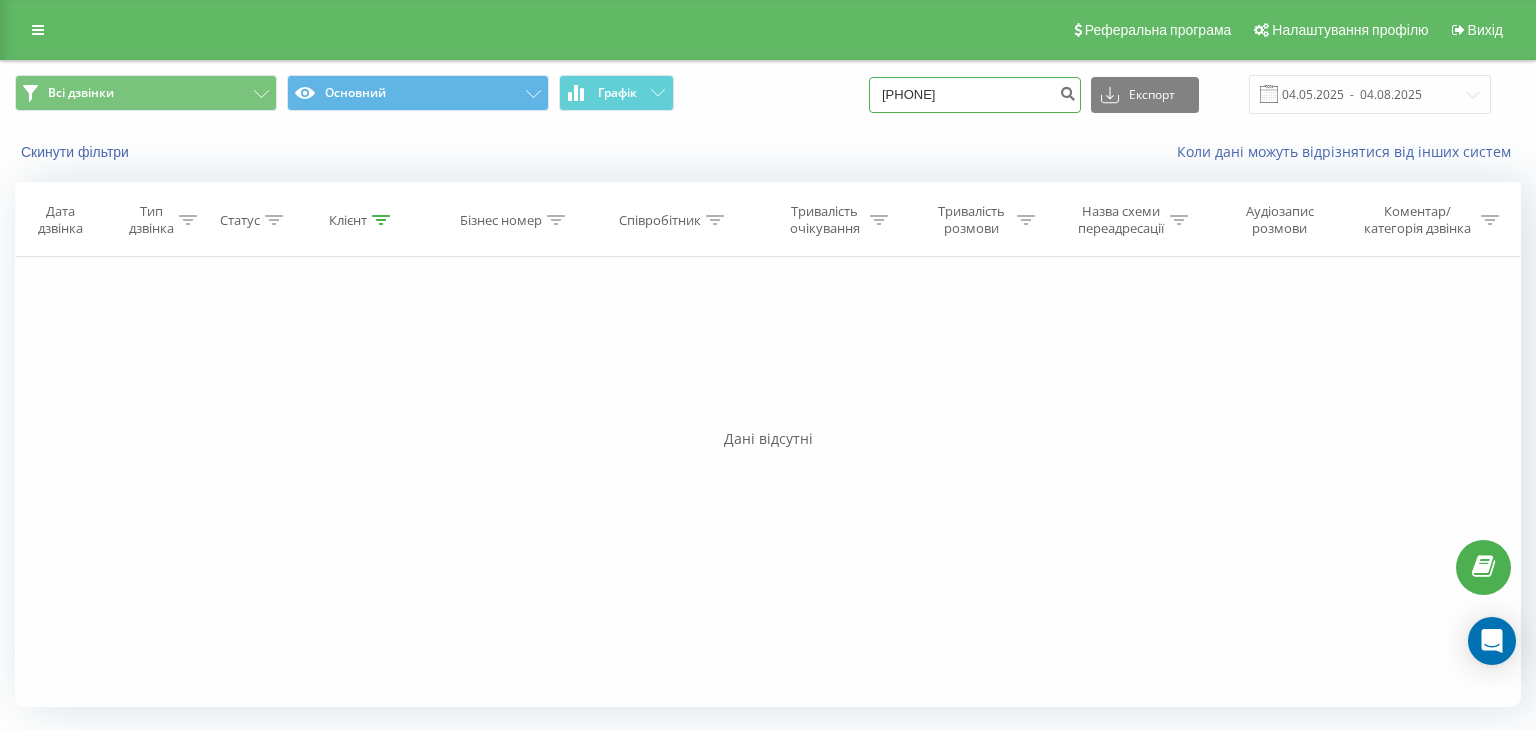 type on "0930653166" 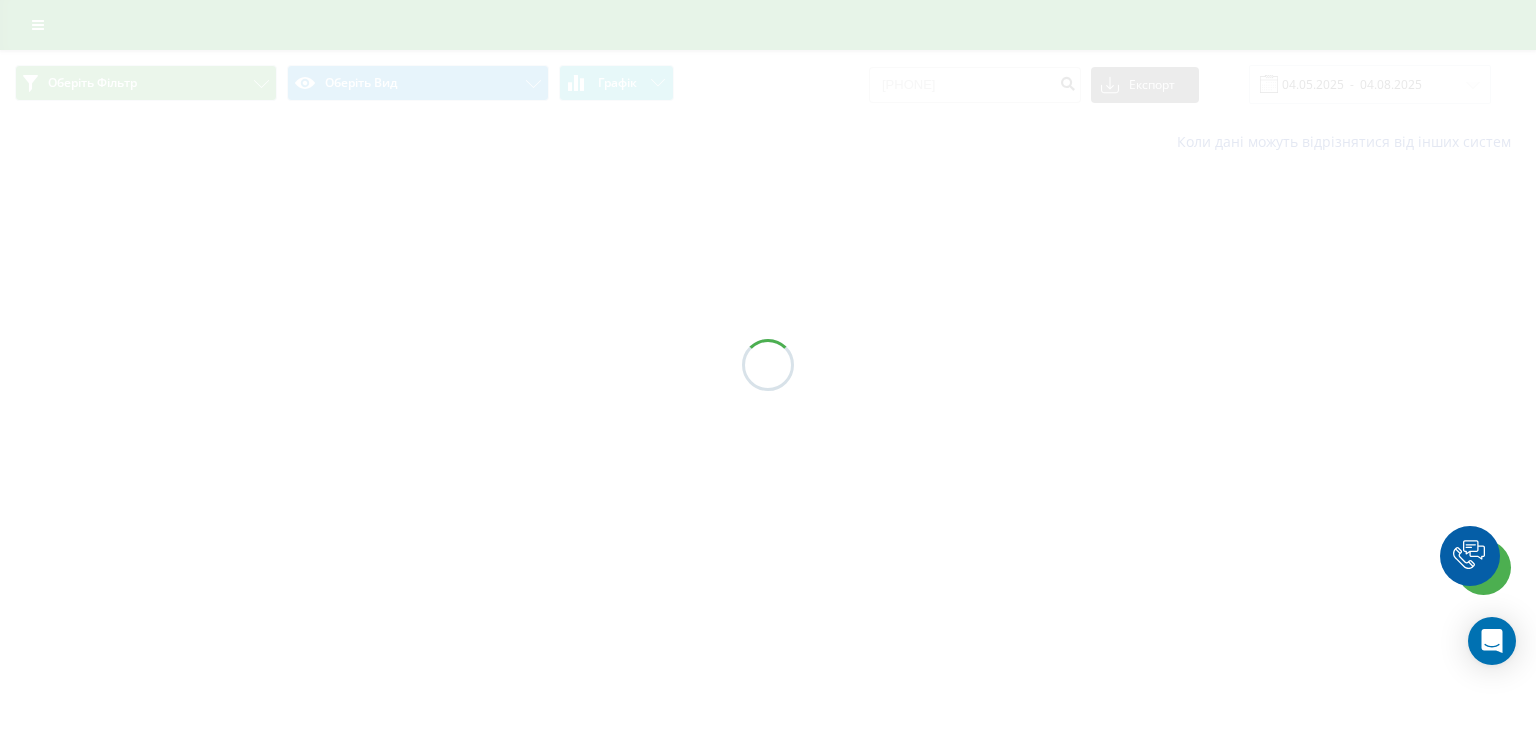 scroll, scrollTop: 0, scrollLeft: 0, axis: both 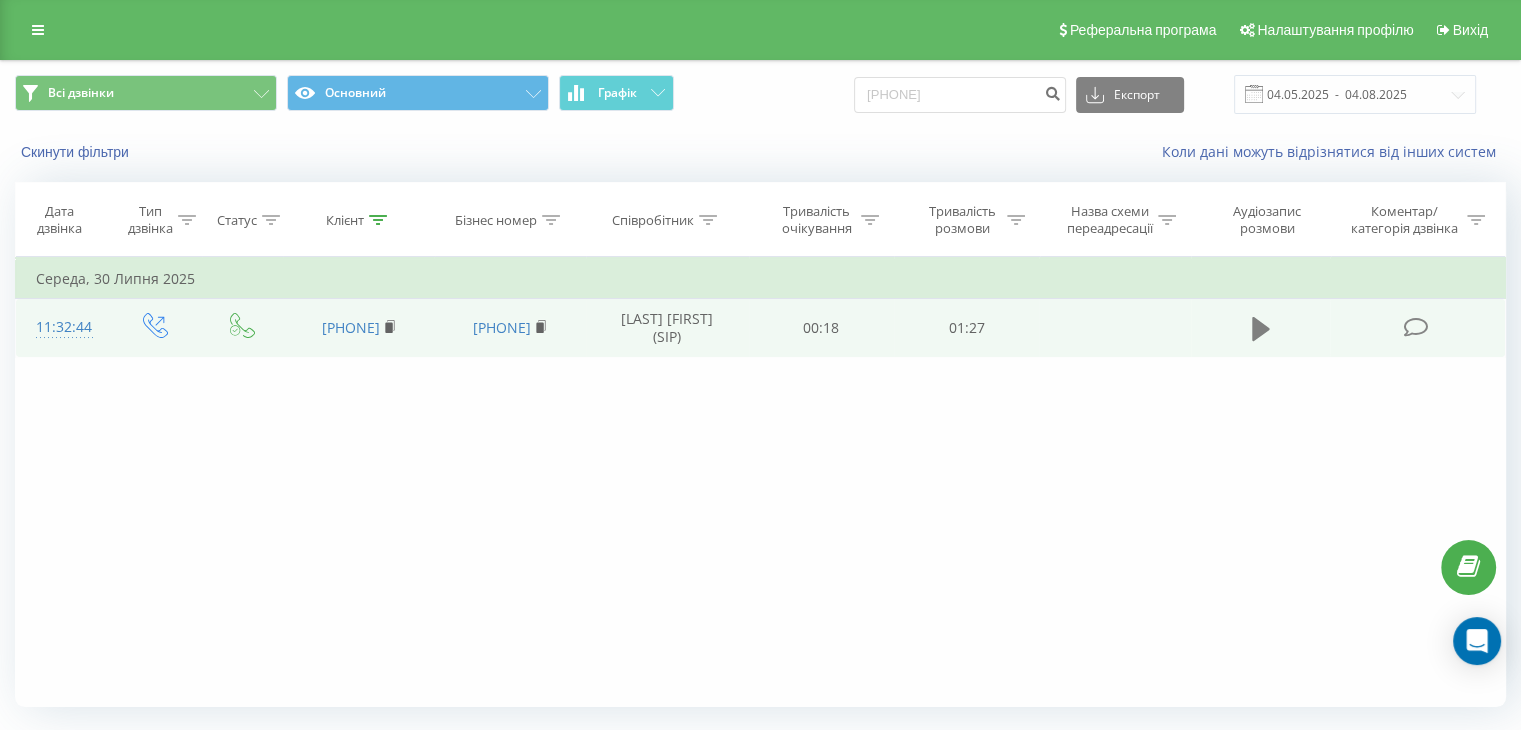 click 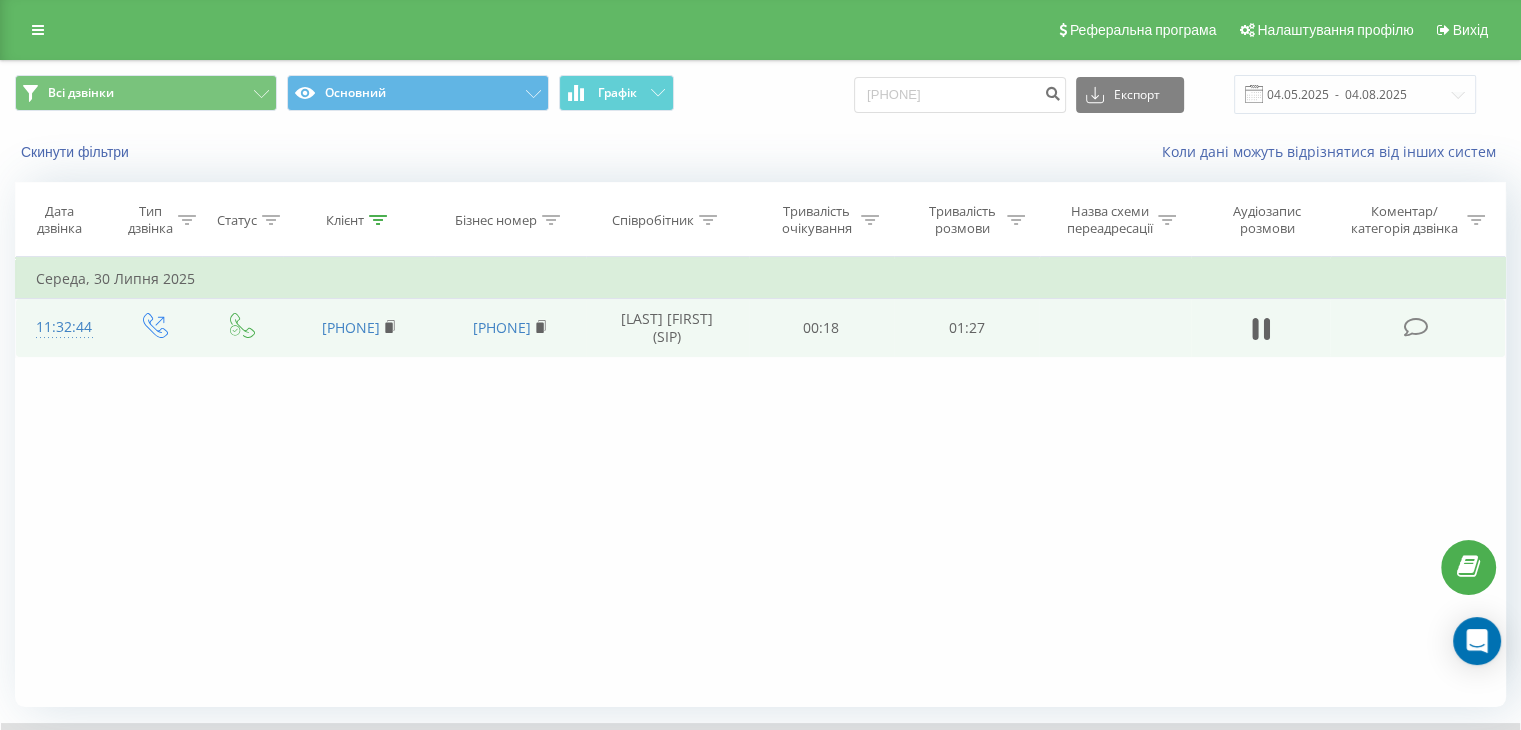 scroll, scrollTop: 128, scrollLeft: 0, axis: vertical 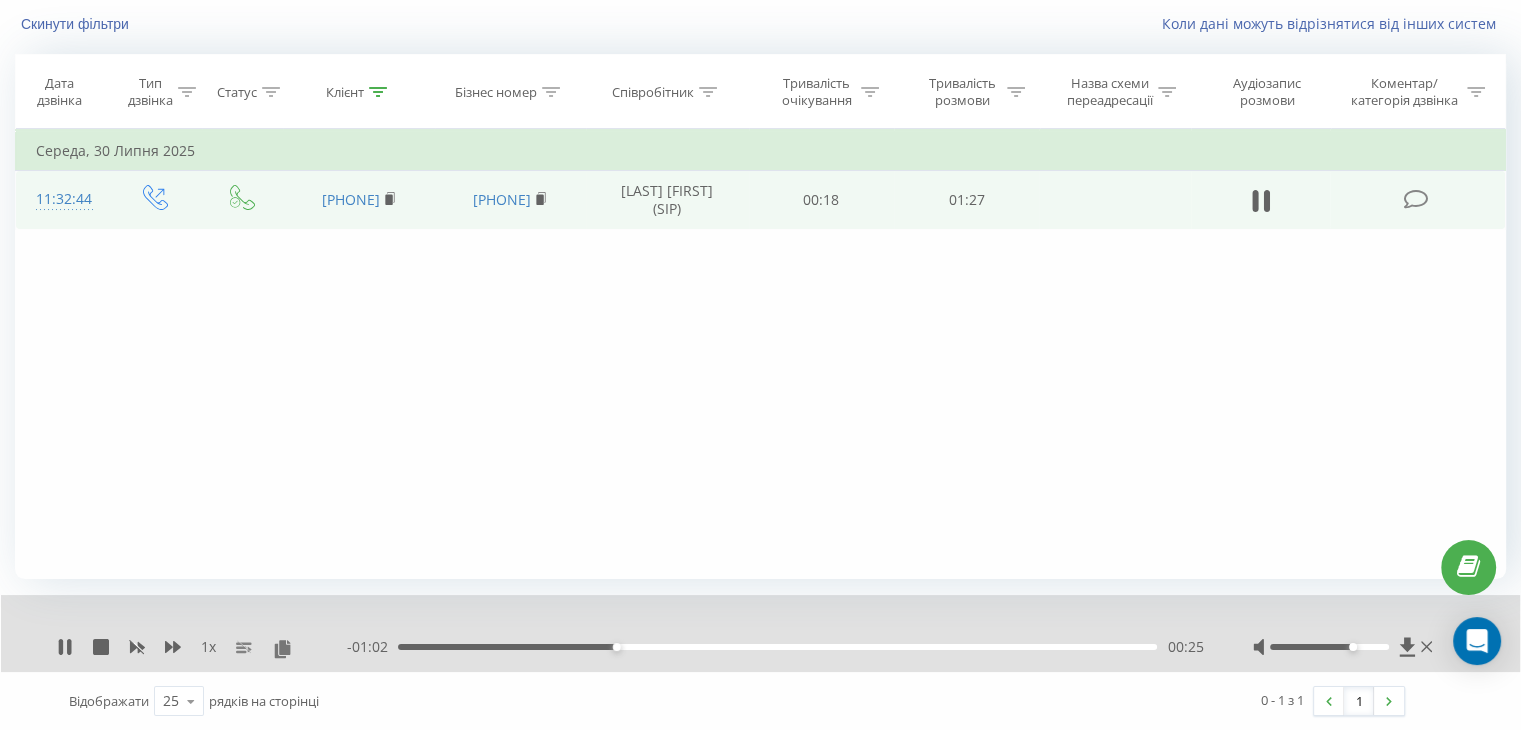 drag, startPoint x: 1339, startPoint y: 645, endPoint x: 1351, endPoint y: 646, distance: 12.0415945 